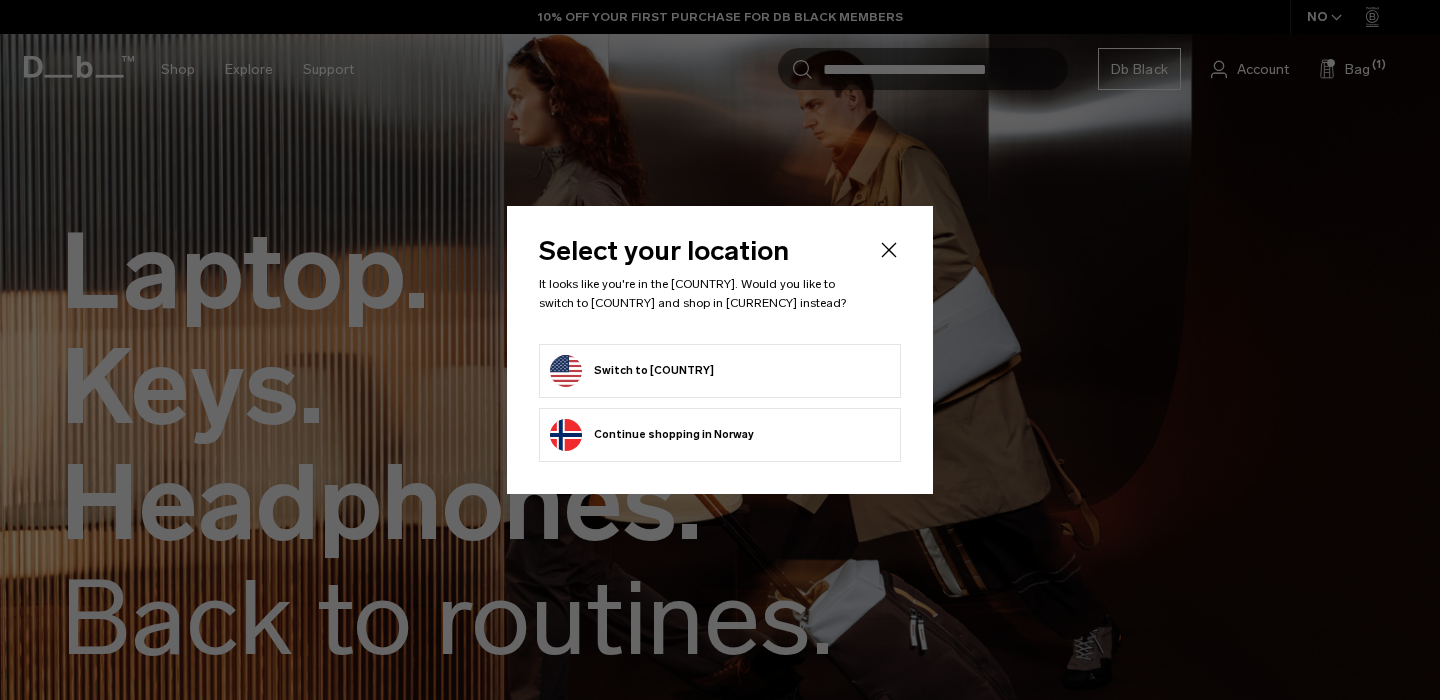 scroll, scrollTop: 0, scrollLeft: 0, axis: both 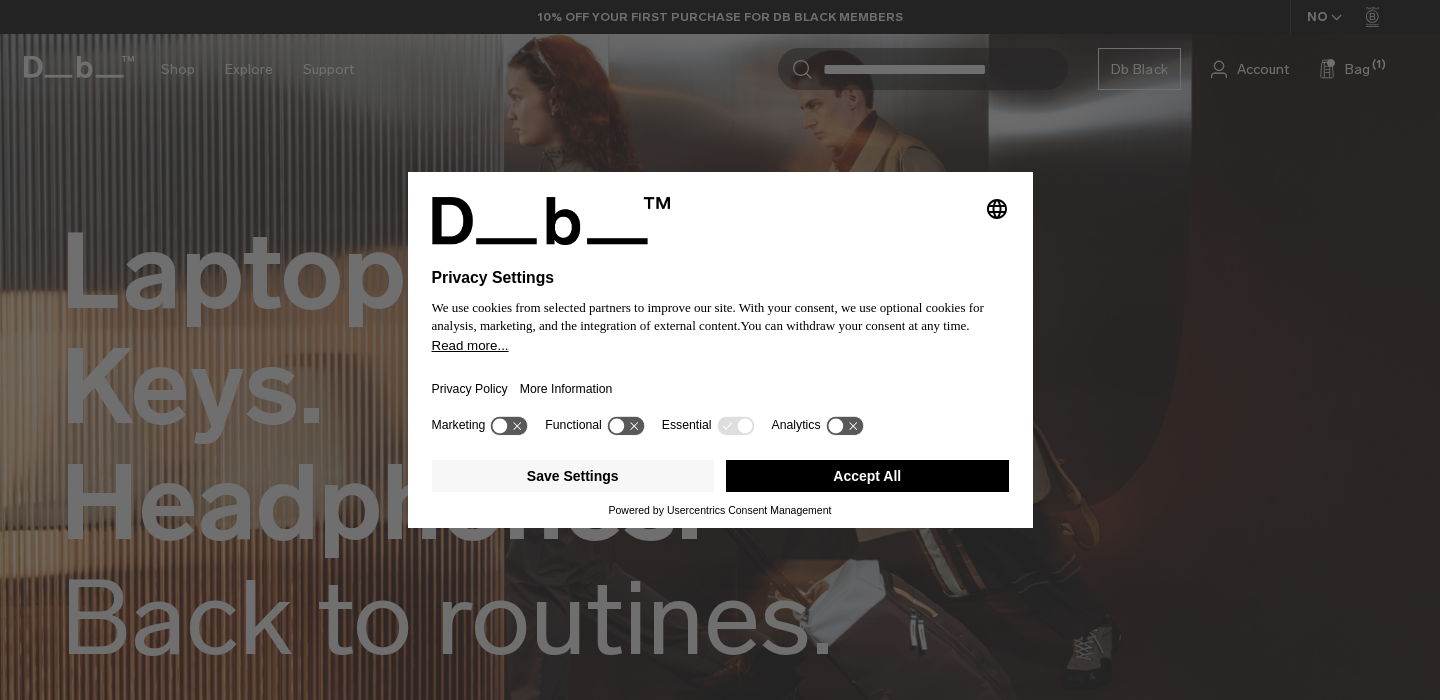 click on "Accept All" at bounding box center (867, 476) 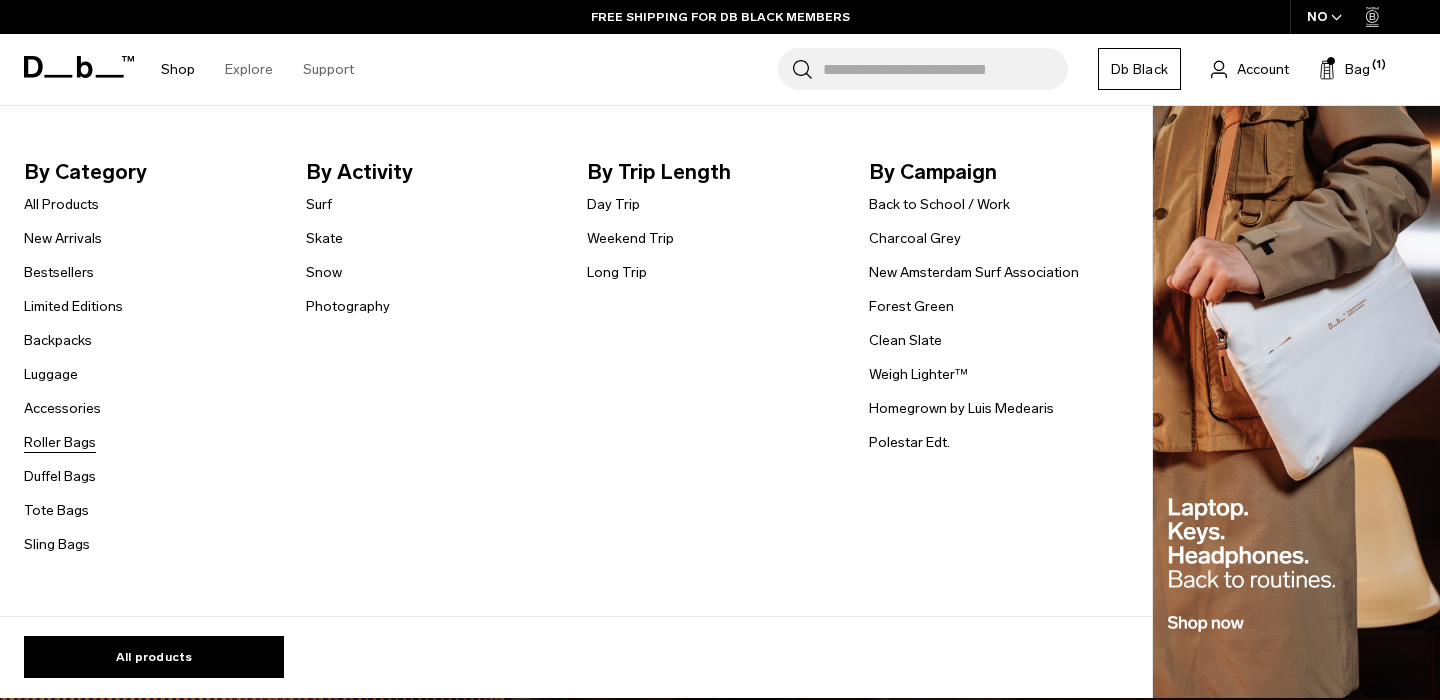 click on "Roller Bags" at bounding box center (60, 442) 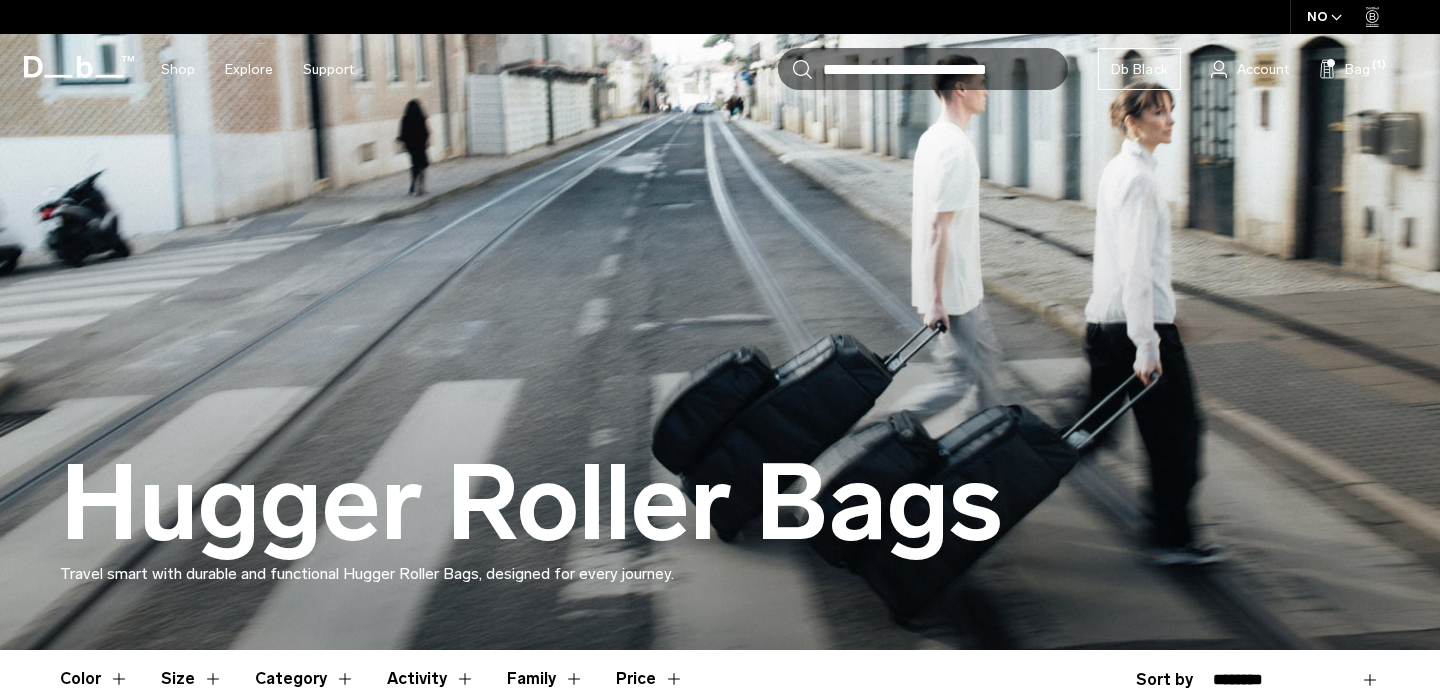 scroll, scrollTop: 392, scrollLeft: 0, axis: vertical 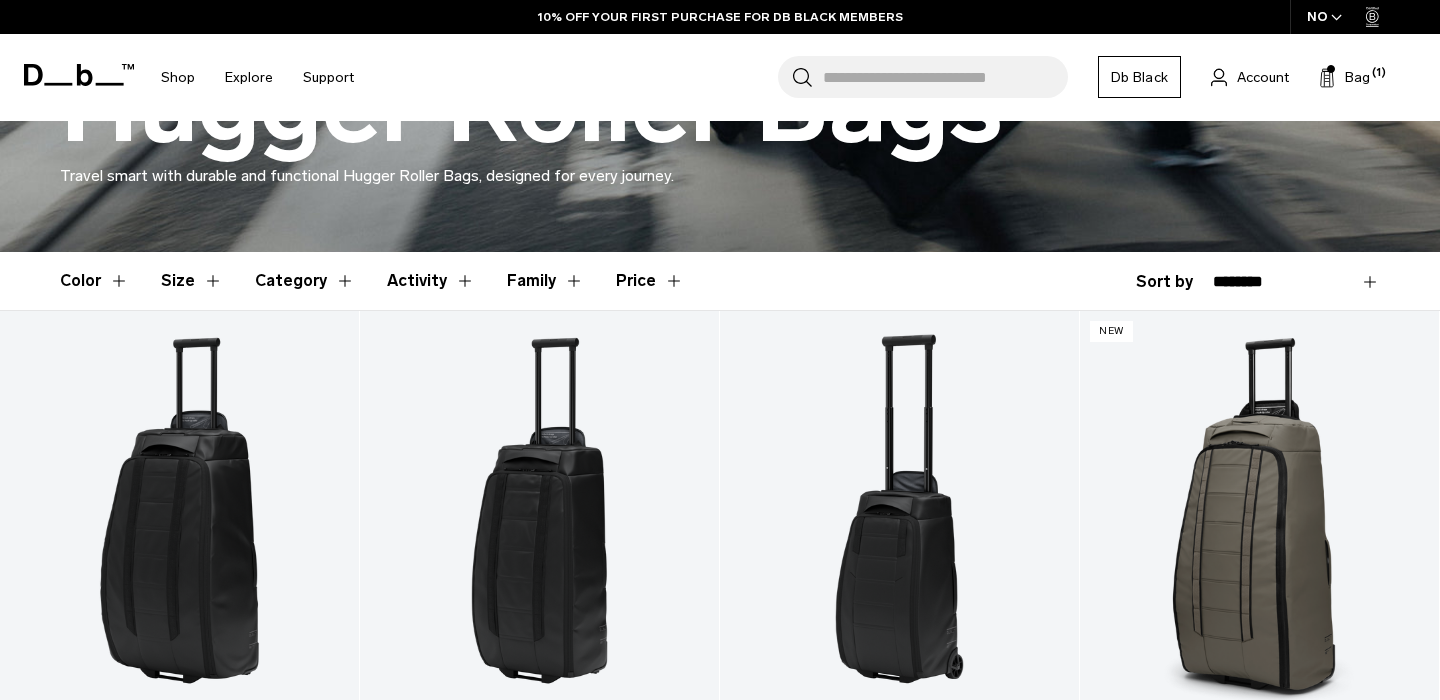 click on "Activity" at bounding box center [431, 281] 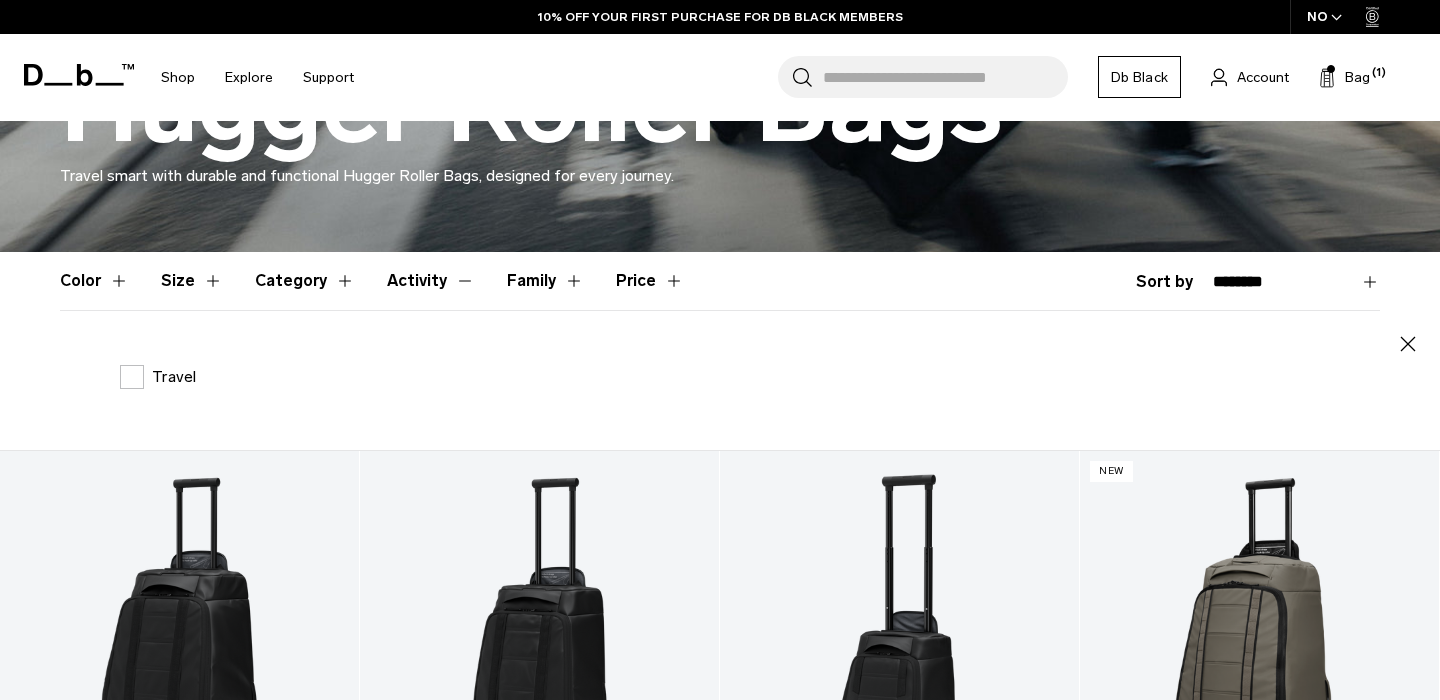 click on "Activity" at bounding box center (431, 281) 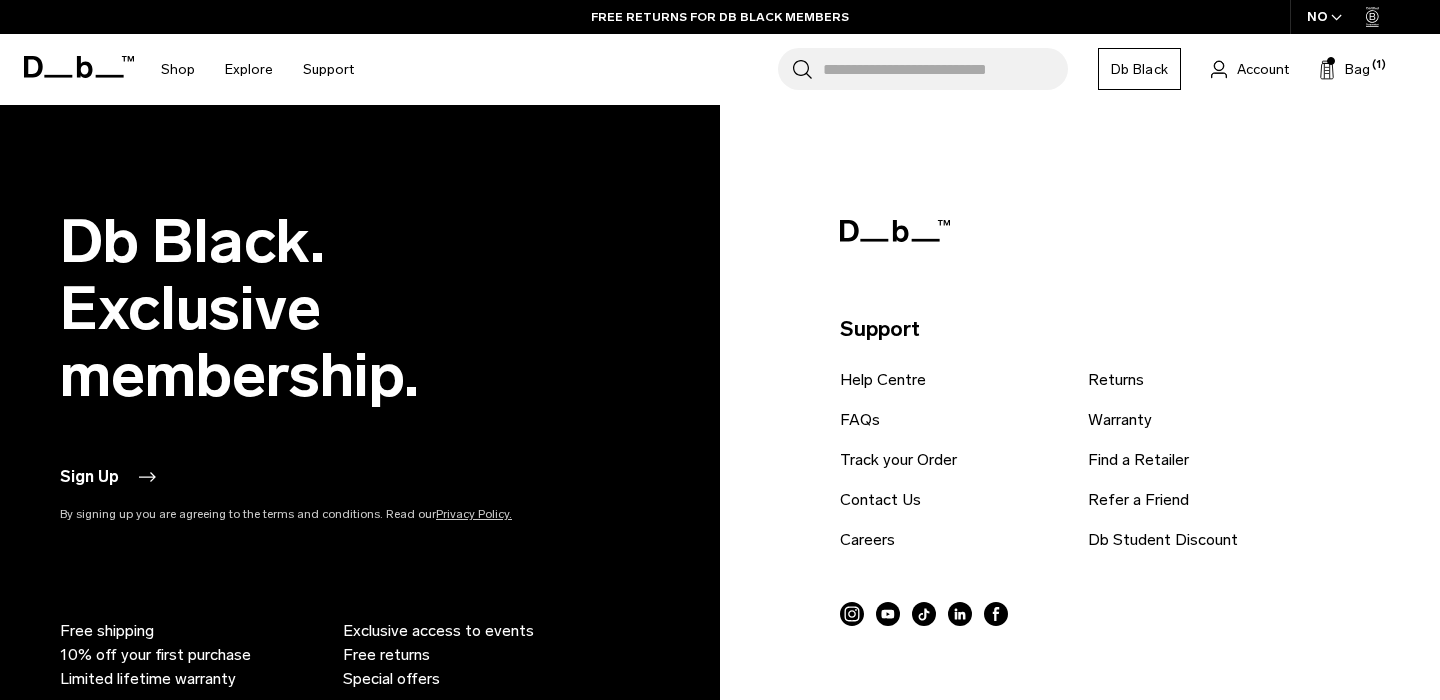 scroll, scrollTop: 2628, scrollLeft: 0, axis: vertical 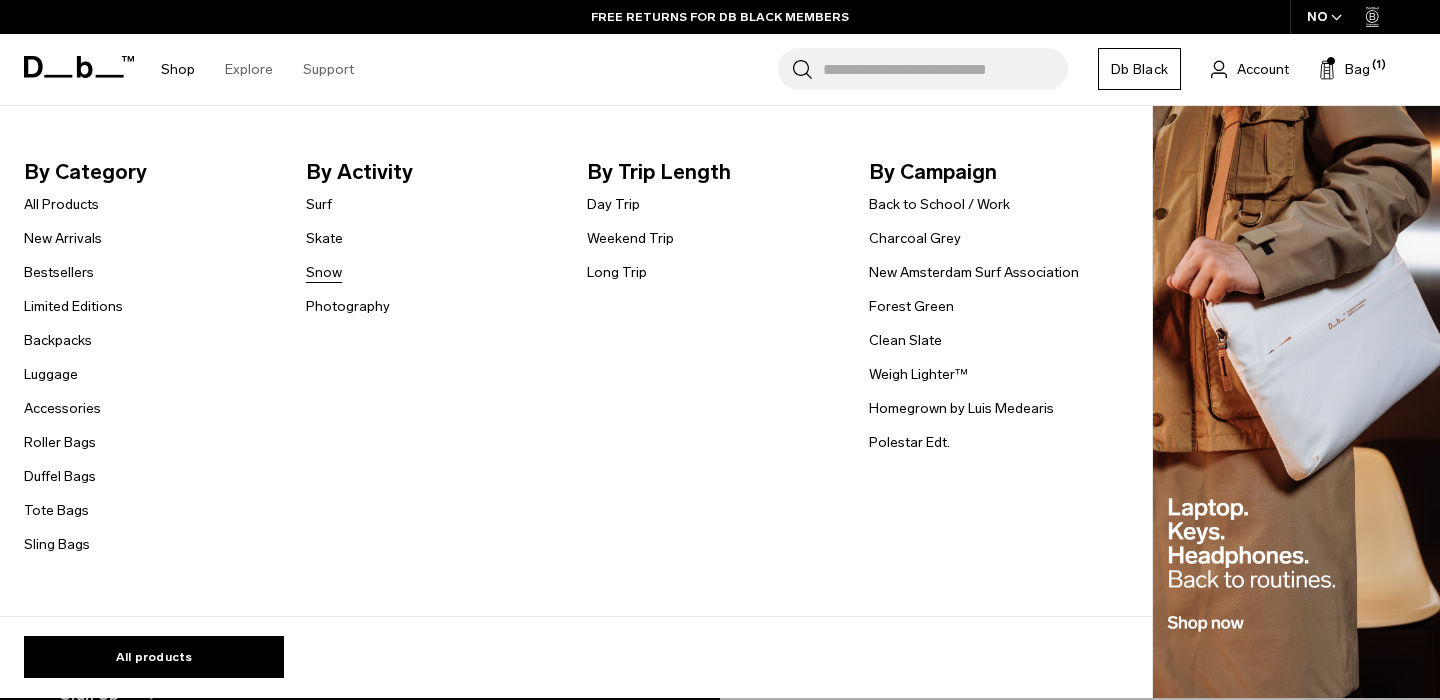 click on "Snow" at bounding box center [324, 272] 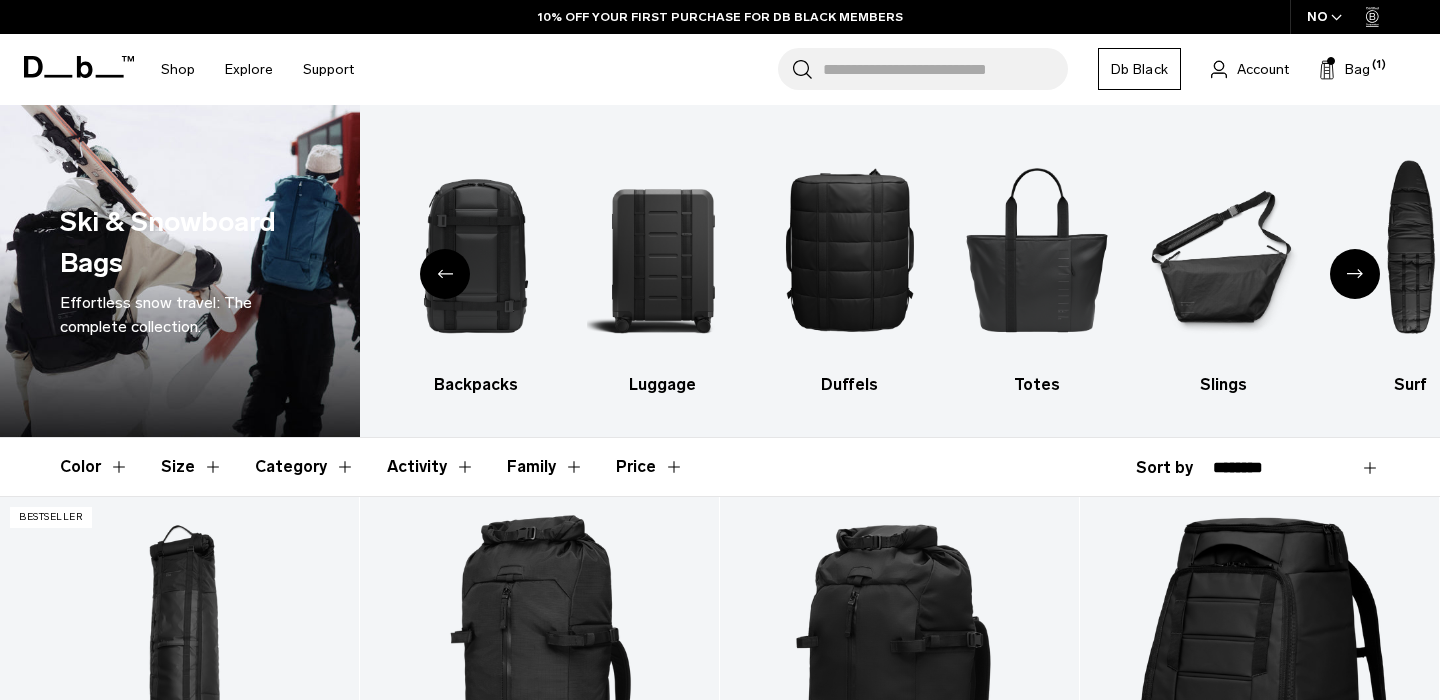scroll, scrollTop: 339, scrollLeft: 0, axis: vertical 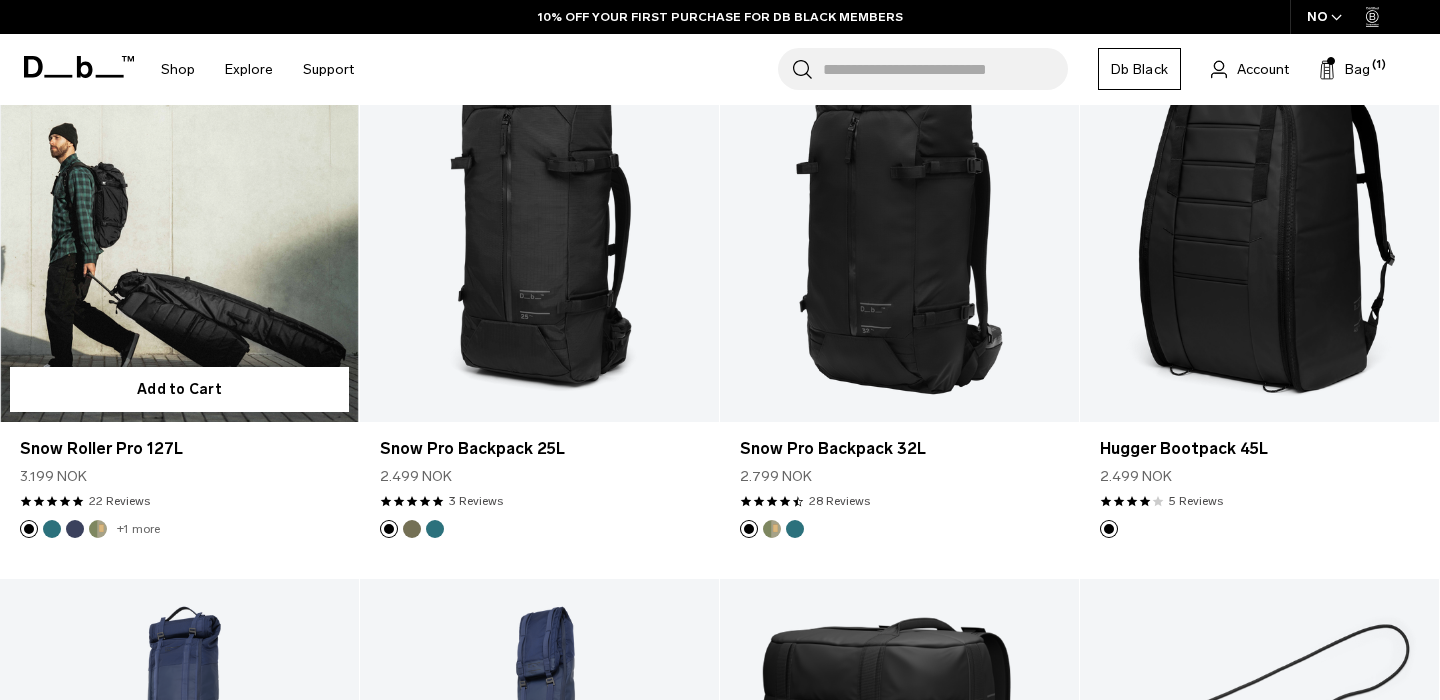 click at bounding box center [98, 529] 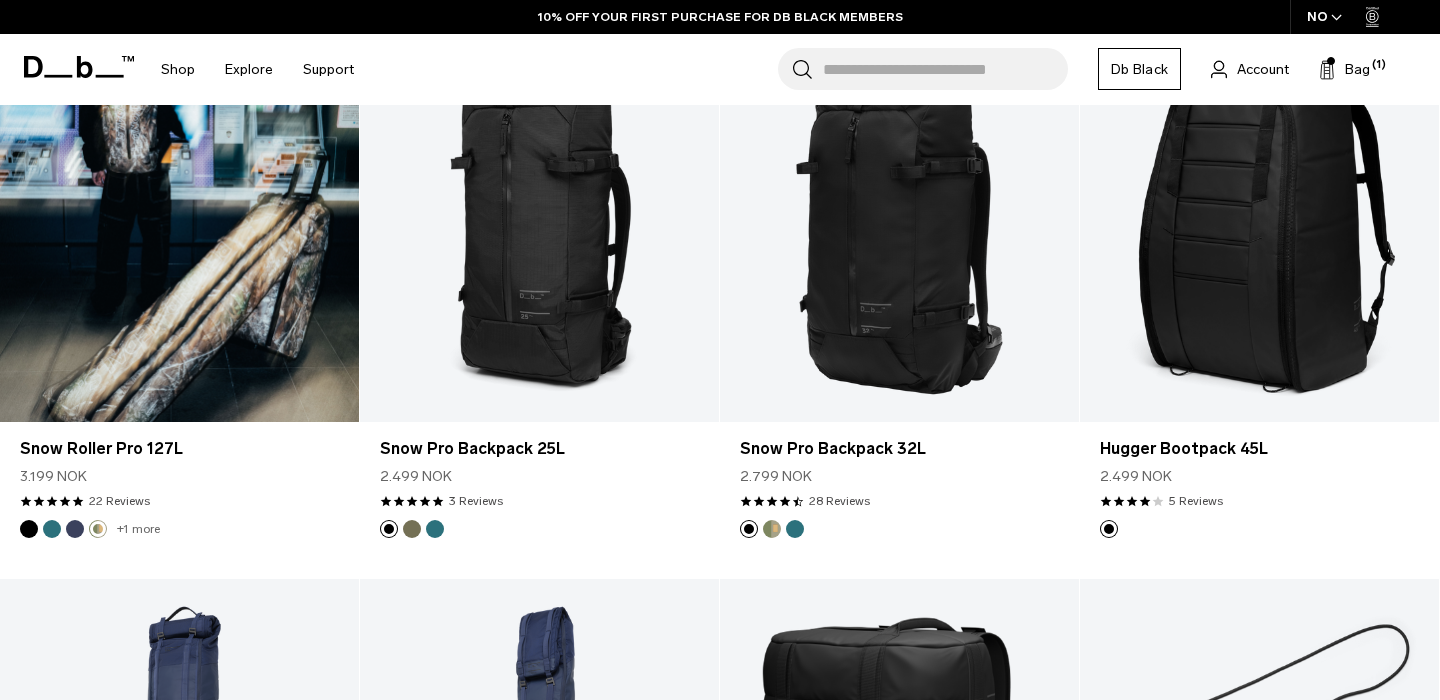 click on "+1 more" at bounding box center [138, 529] 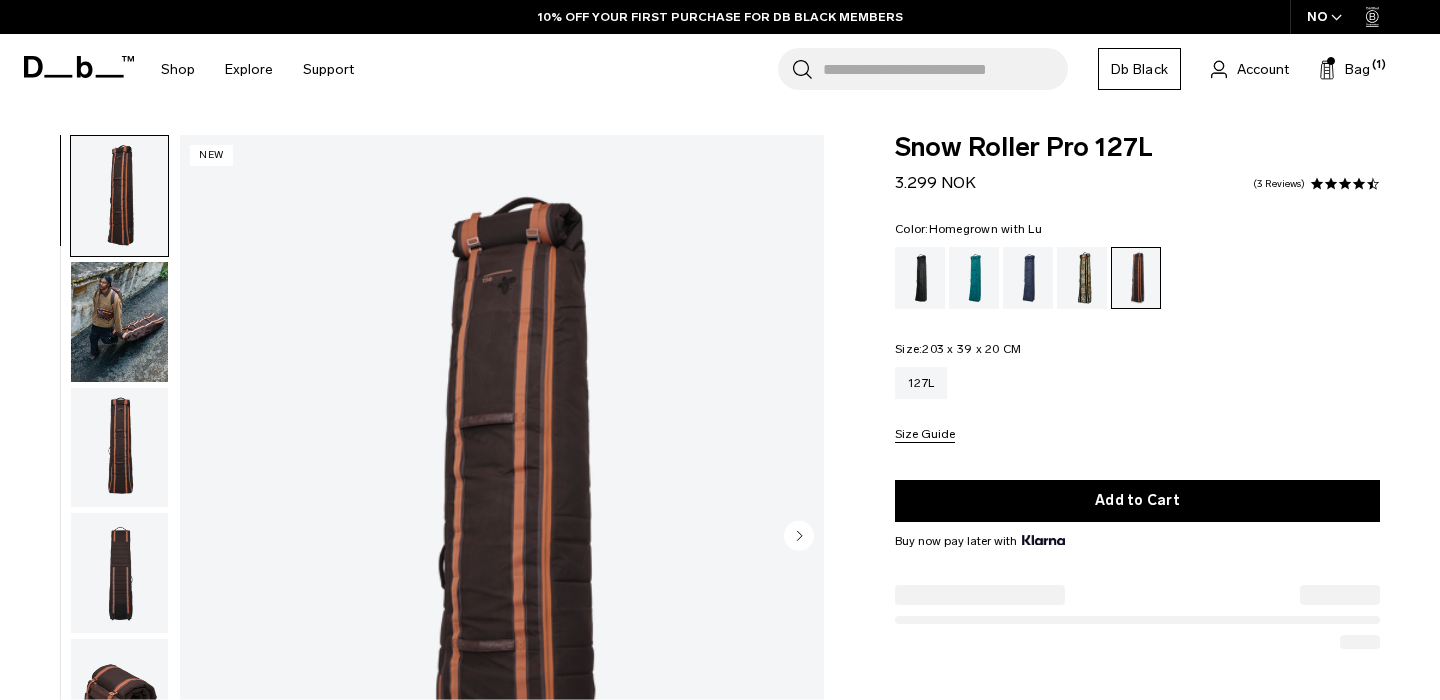 scroll, scrollTop: 0, scrollLeft: 0, axis: both 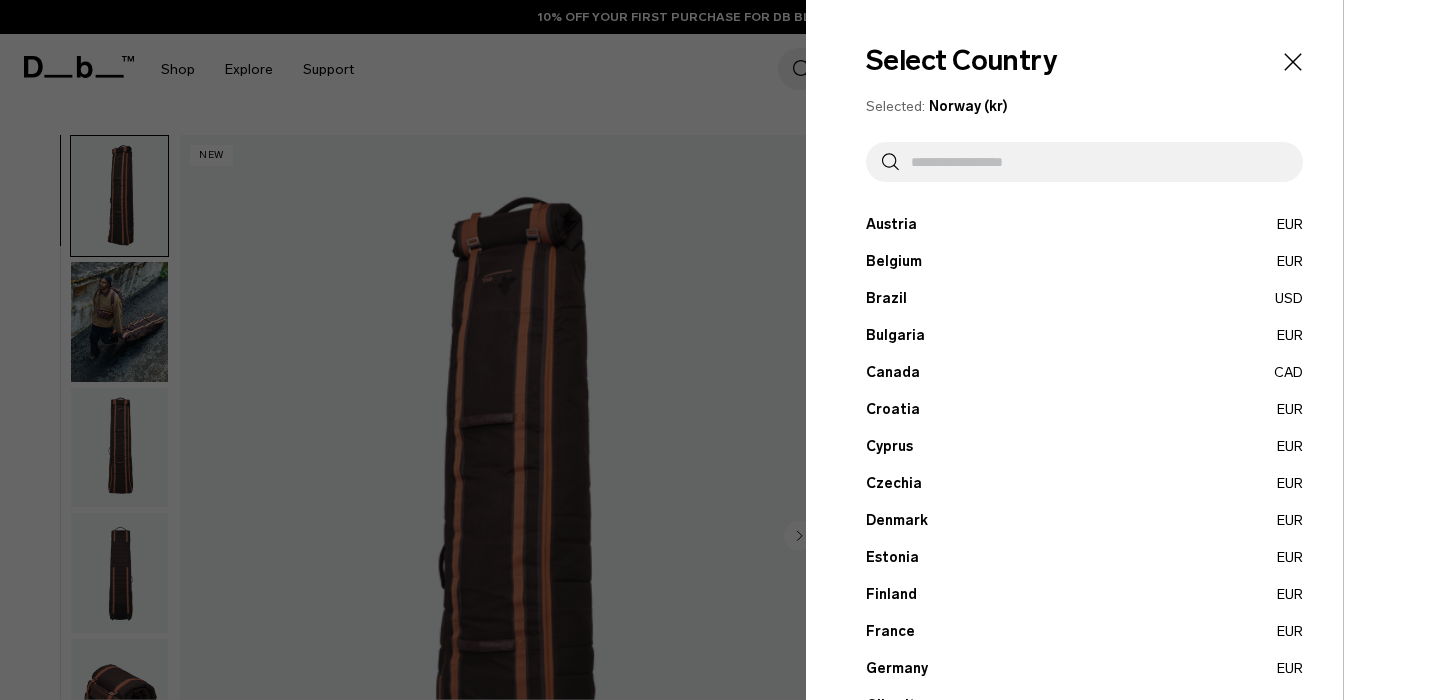 click at bounding box center [1093, 162] 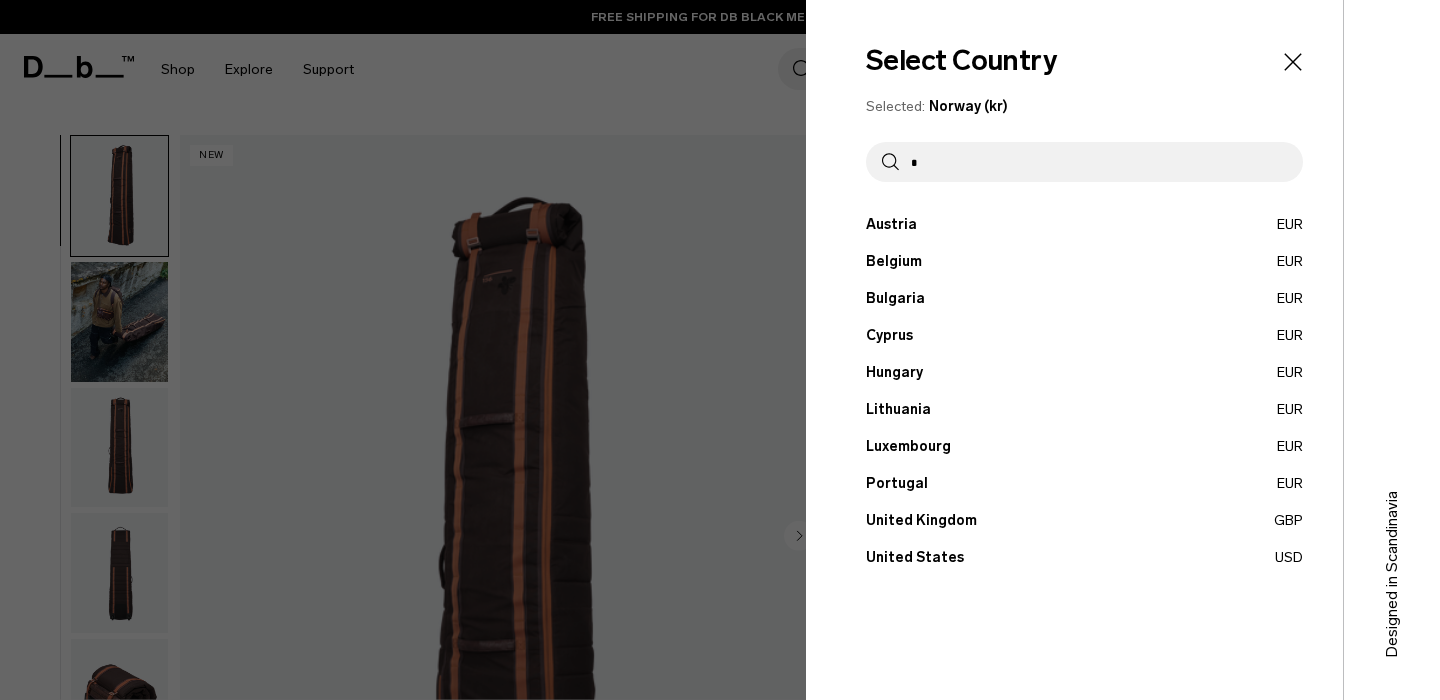 type on "*" 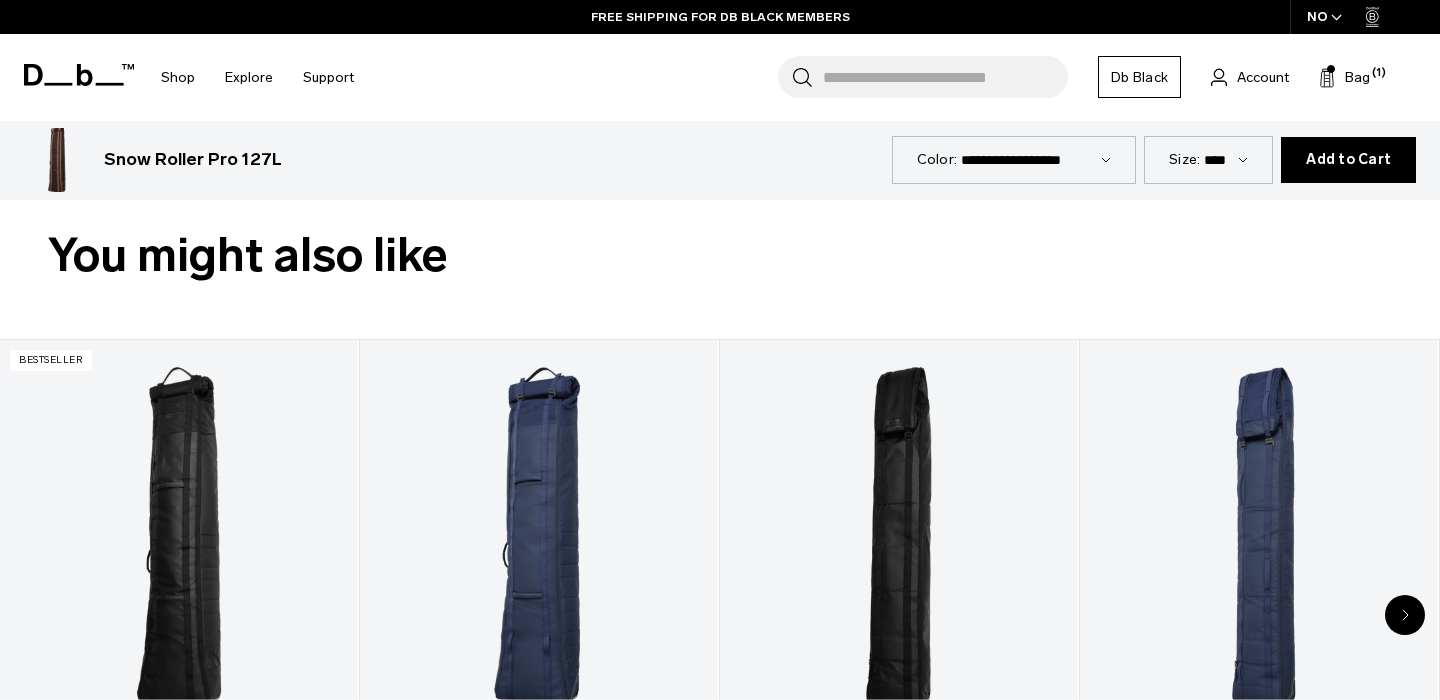 scroll, scrollTop: 984, scrollLeft: 0, axis: vertical 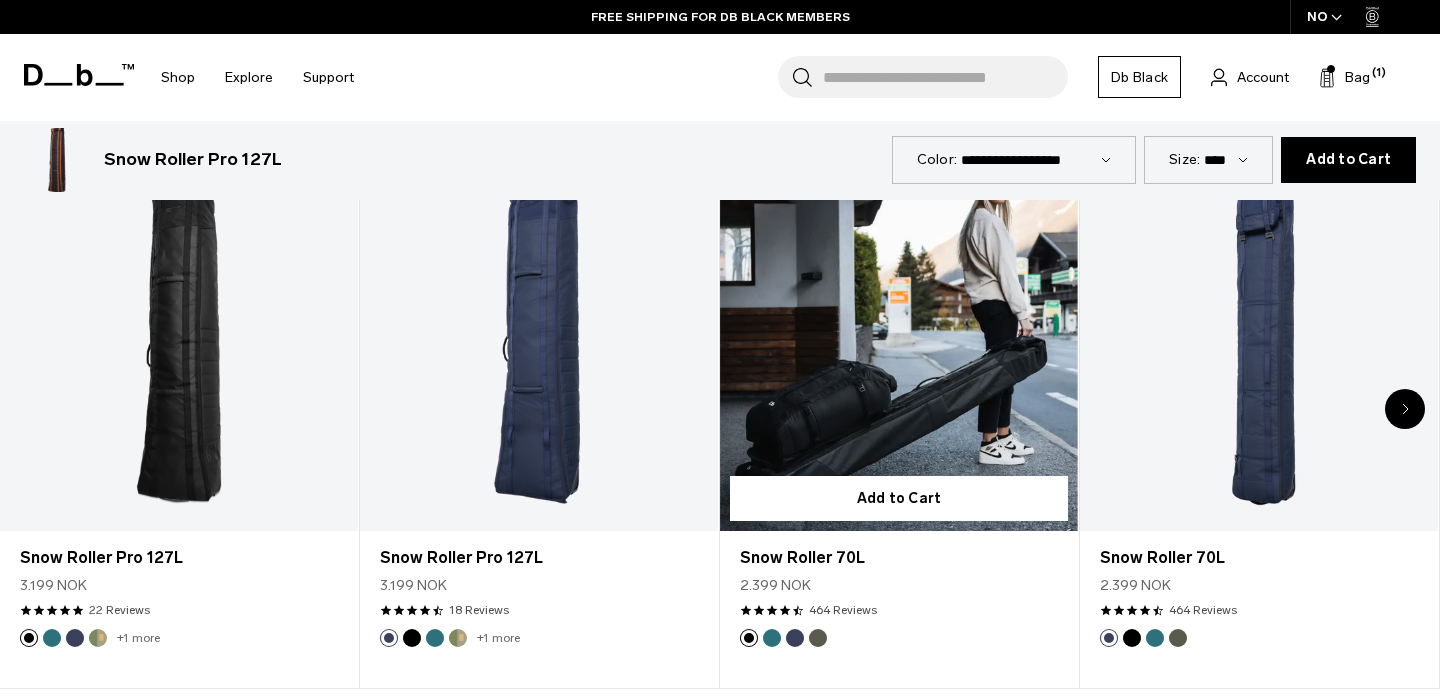 click at bounding box center [818, 638] 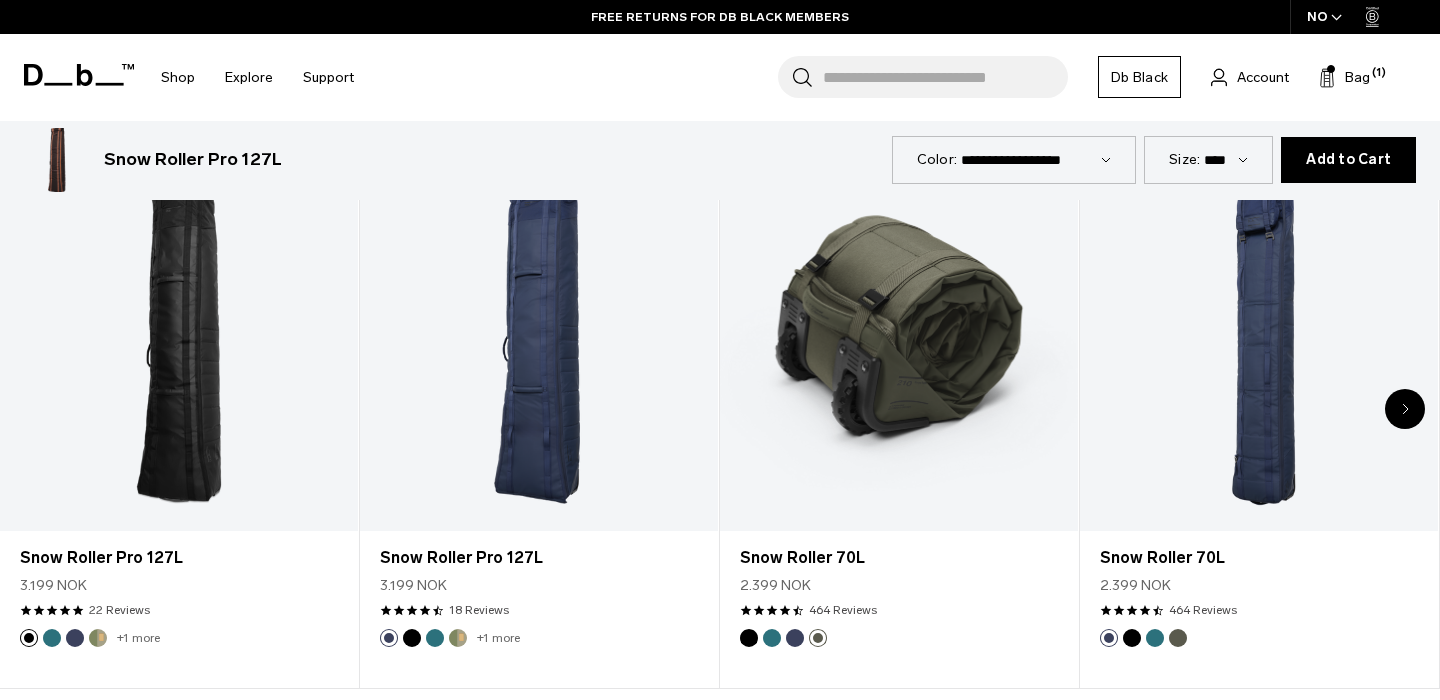 scroll, scrollTop: 992, scrollLeft: 0, axis: vertical 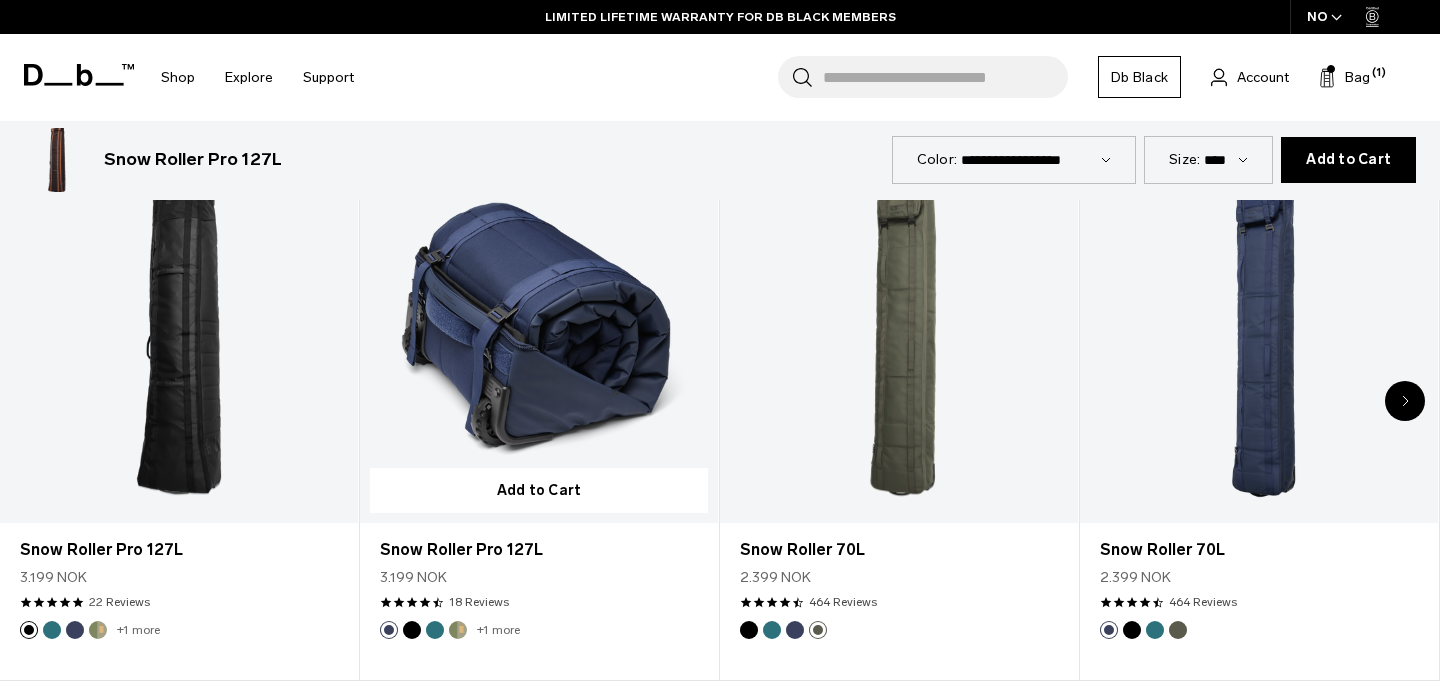 click on "+1 more" at bounding box center [498, 630] 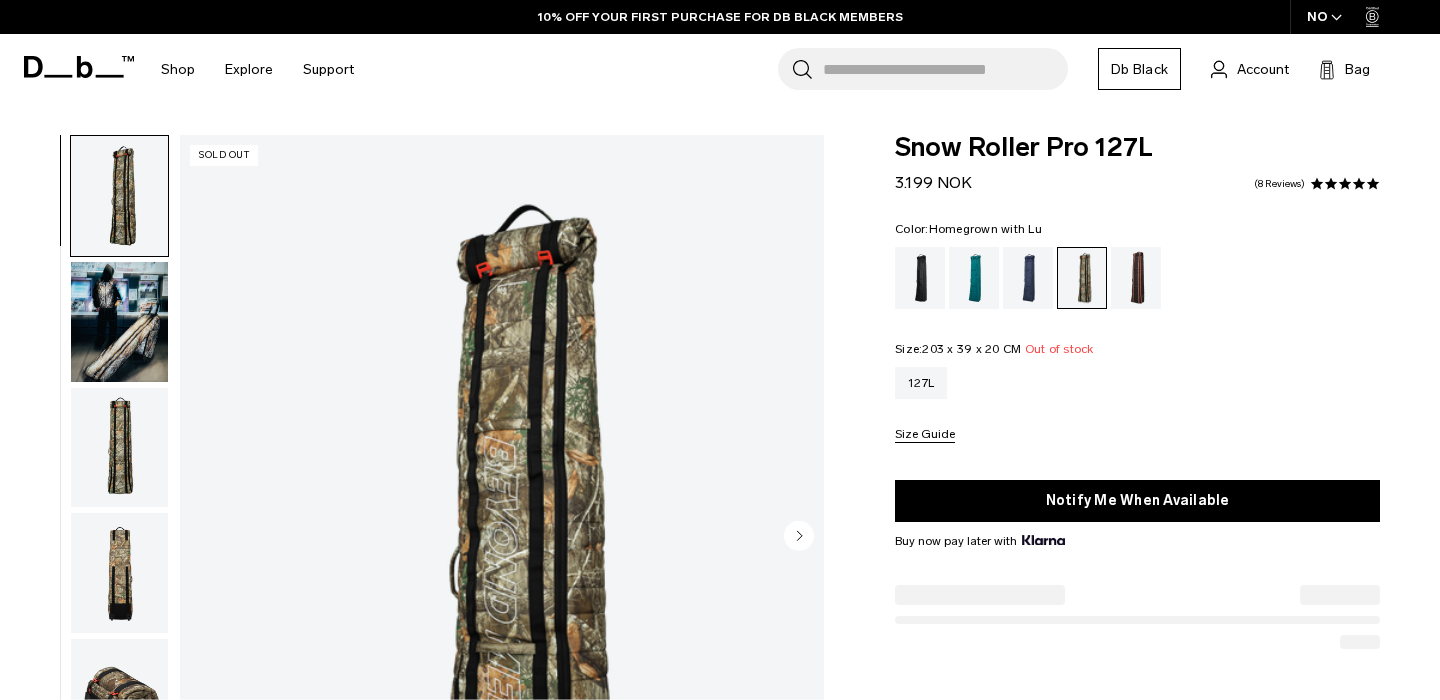 click at bounding box center [1136, 278] 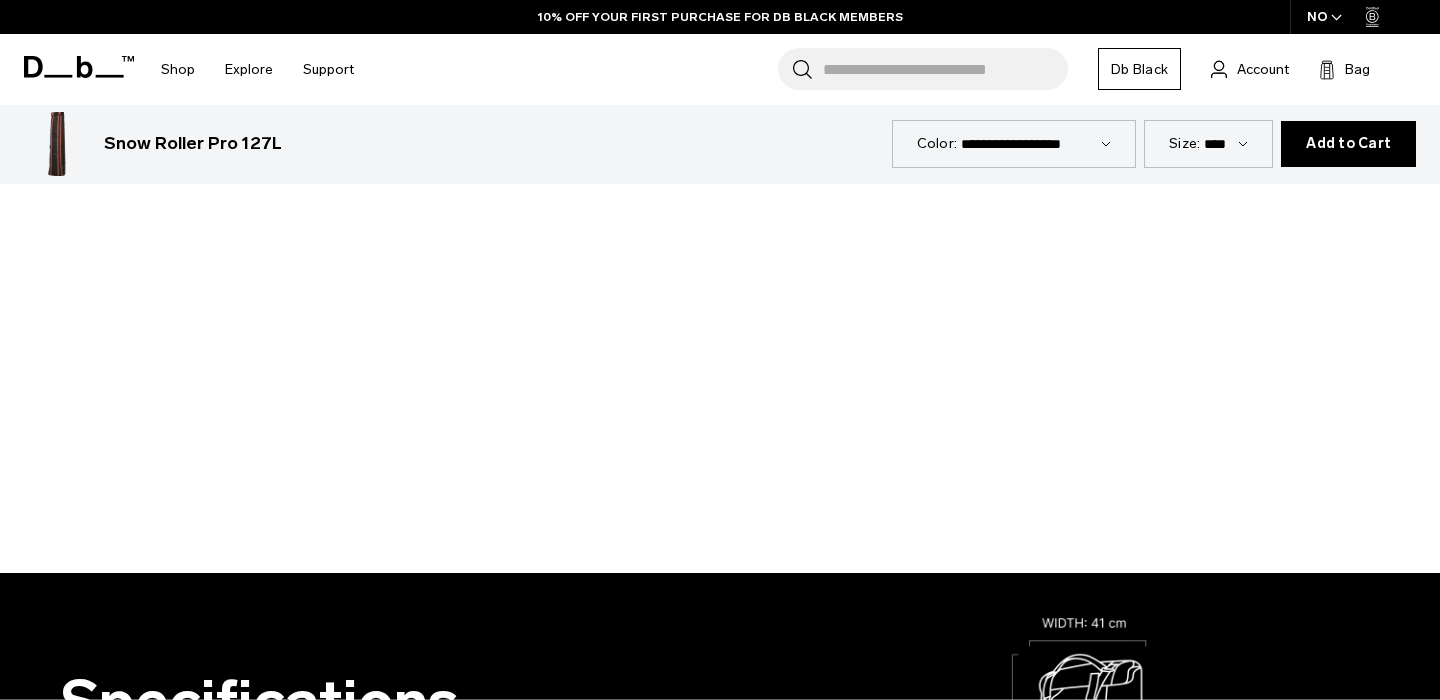 scroll, scrollTop: 2275, scrollLeft: 0, axis: vertical 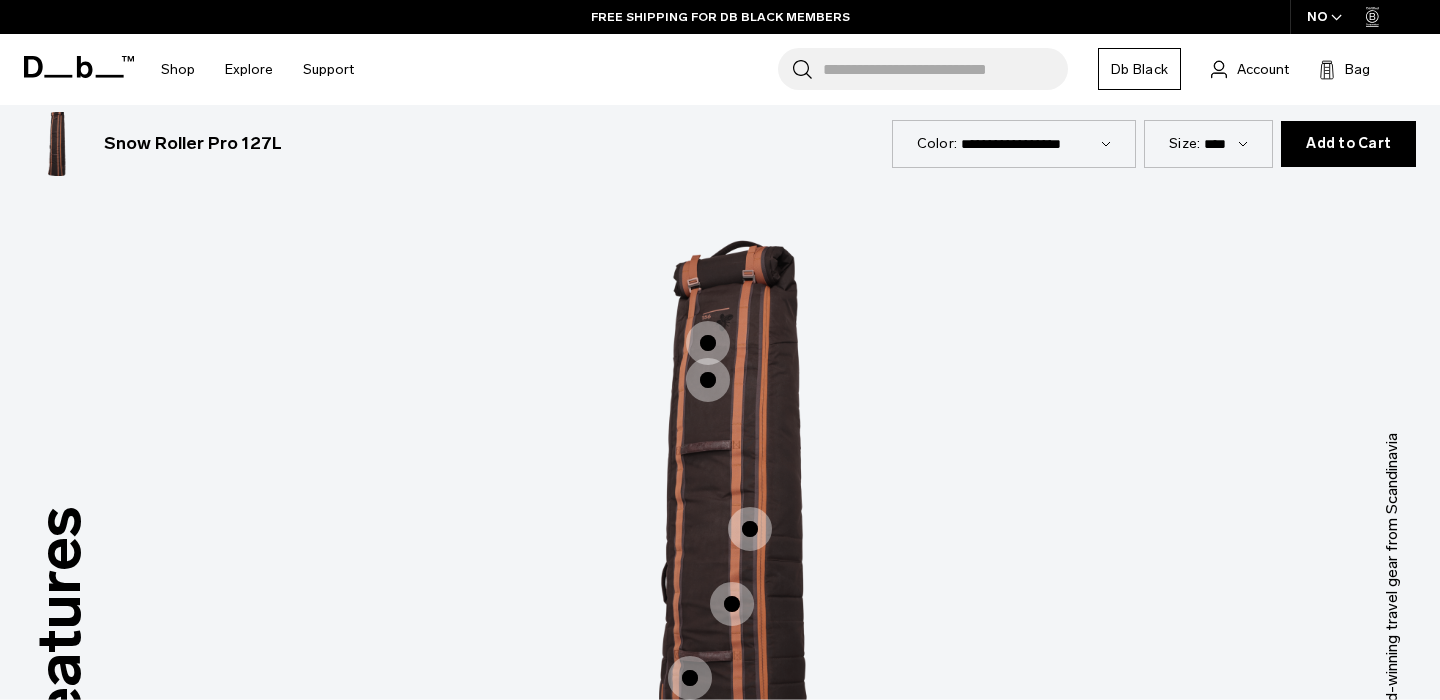 click 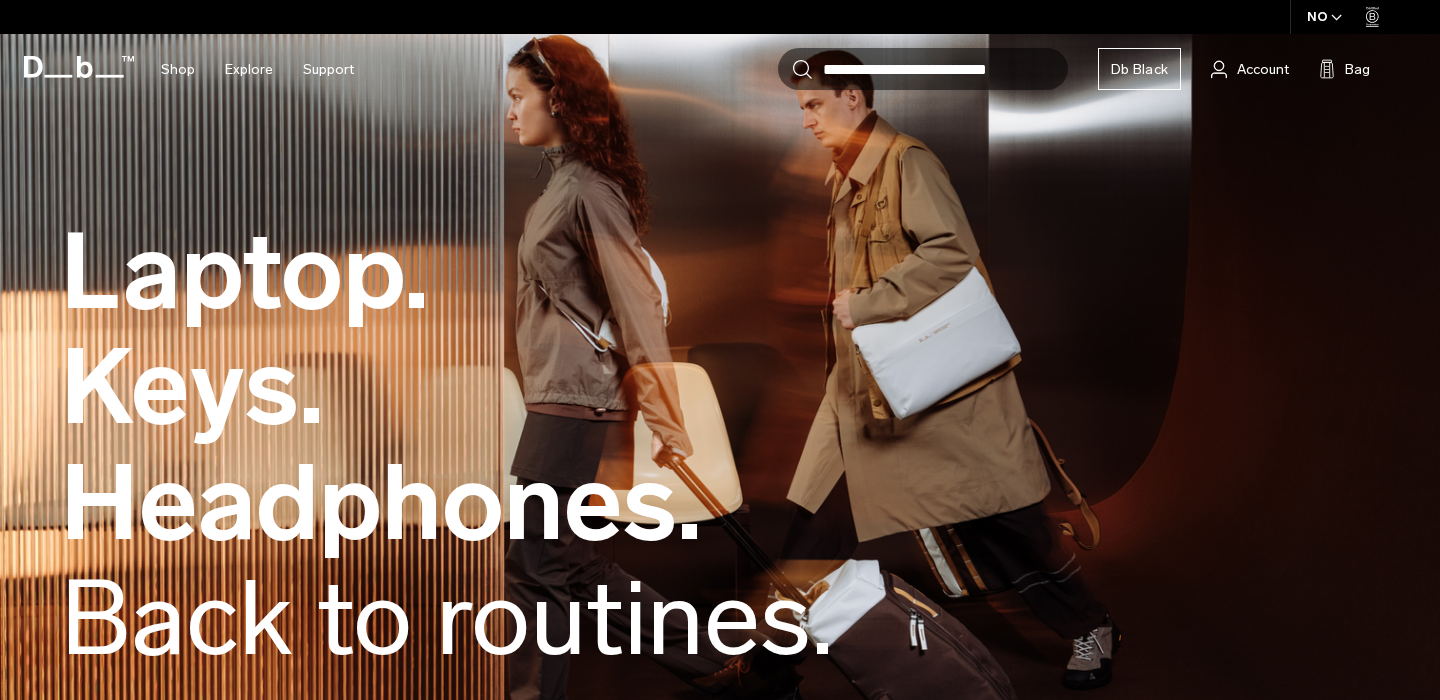 scroll, scrollTop: 0, scrollLeft: 0, axis: both 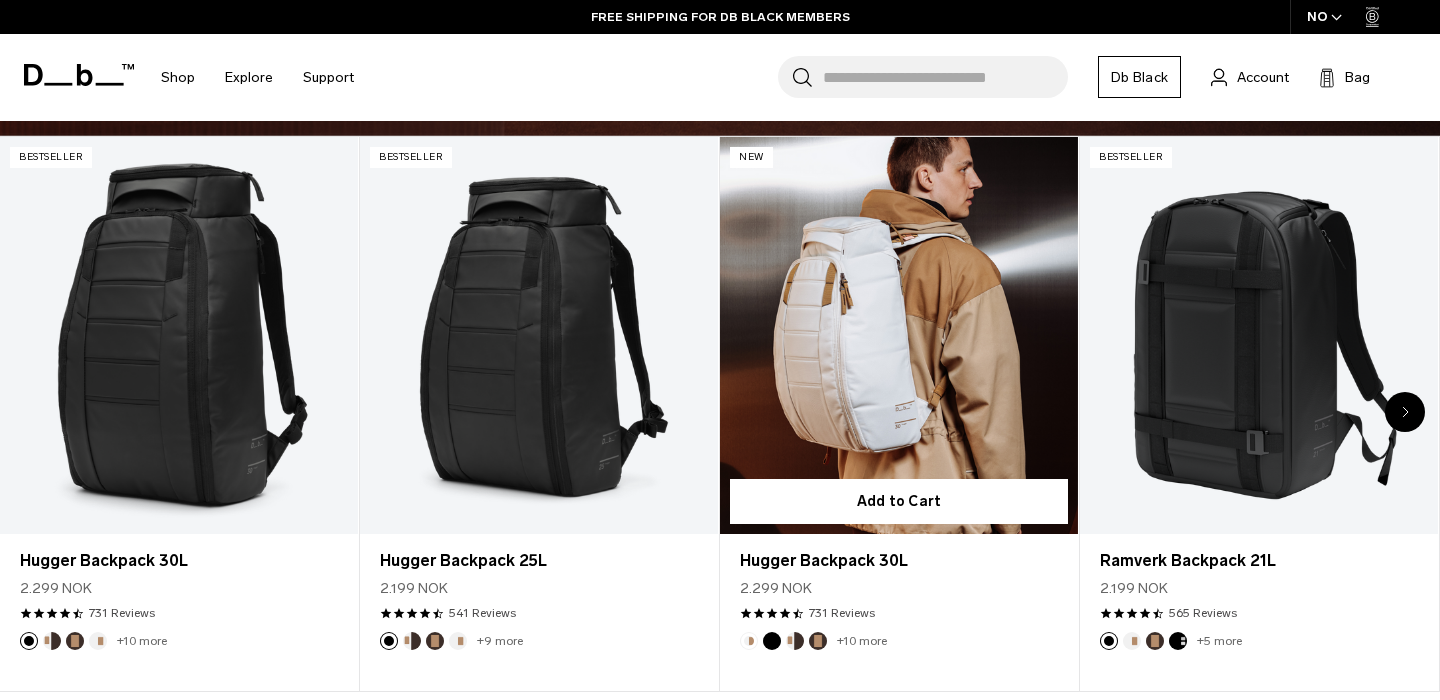 click at bounding box center (795, 641) 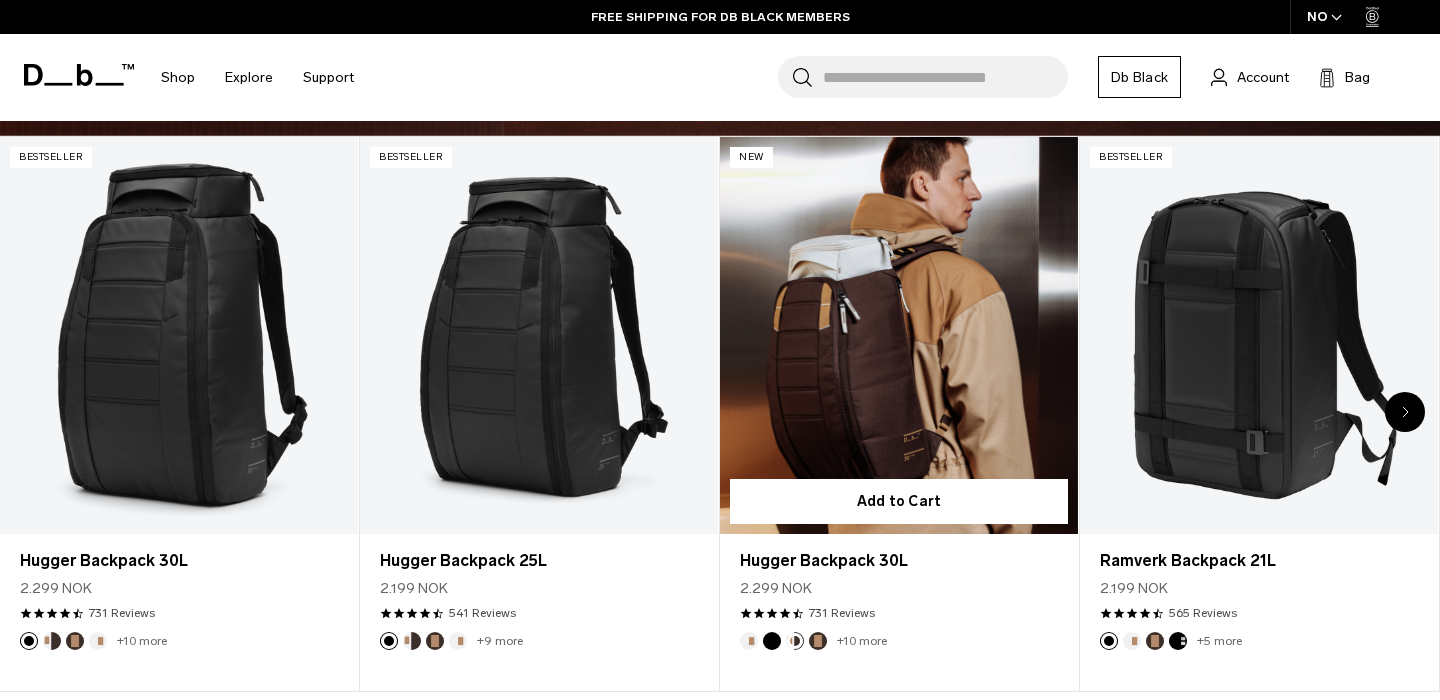 click at bounding box center [818, 641] 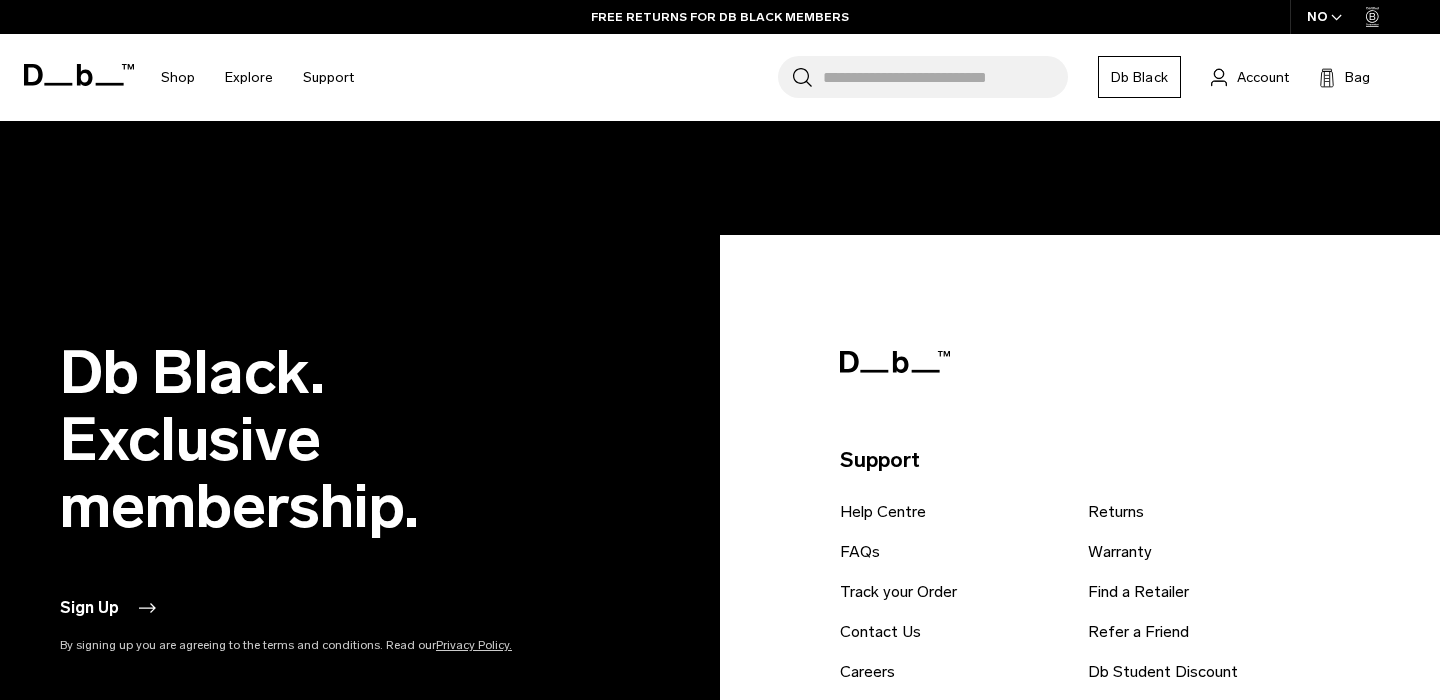 scroll, scrollTop: 3505, scrollLeft: 0, axis: vertical 